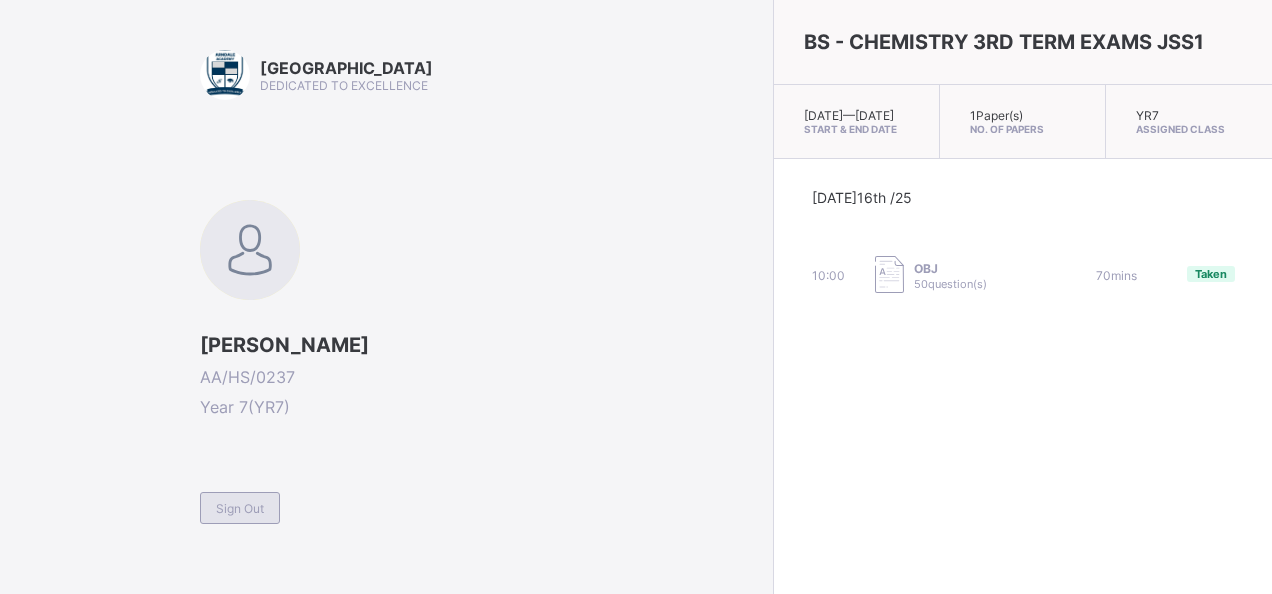 scroll, scrollTop: 0, scrollLeft: 0, axis: both 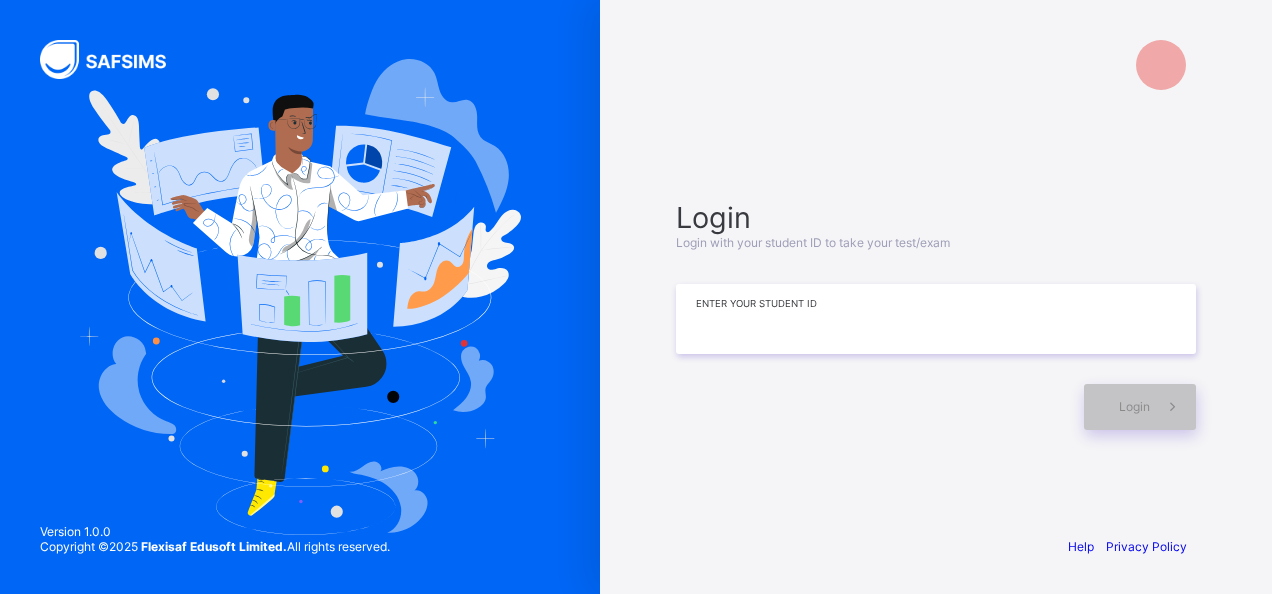 click at bounding box center [936, 319] 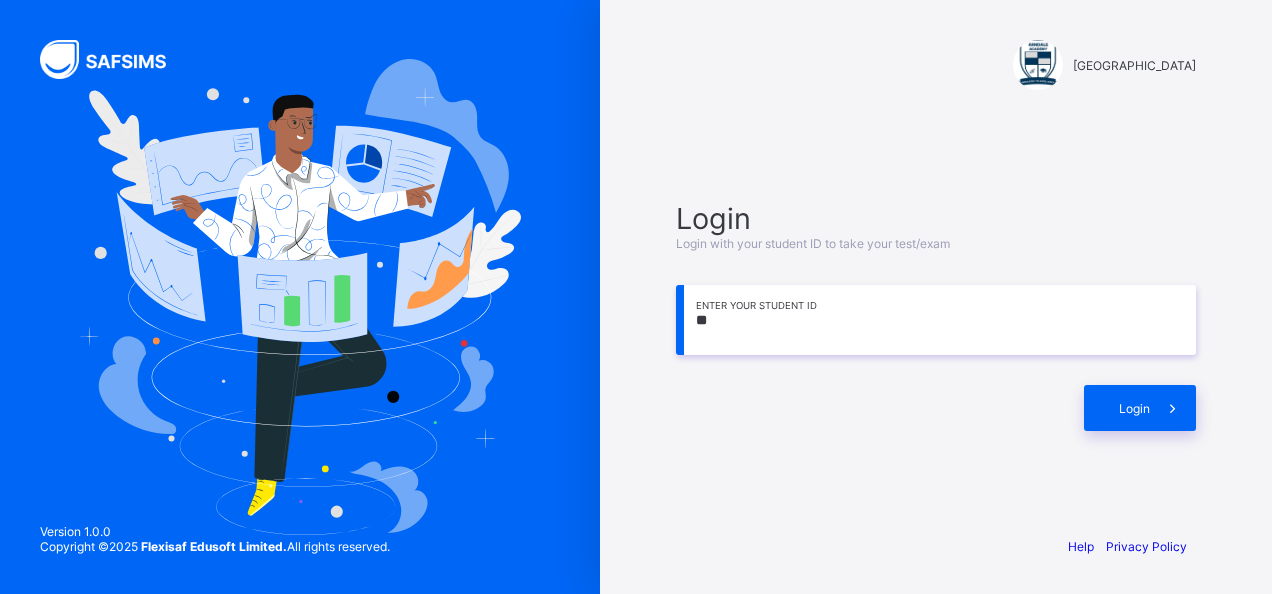 type on "*" 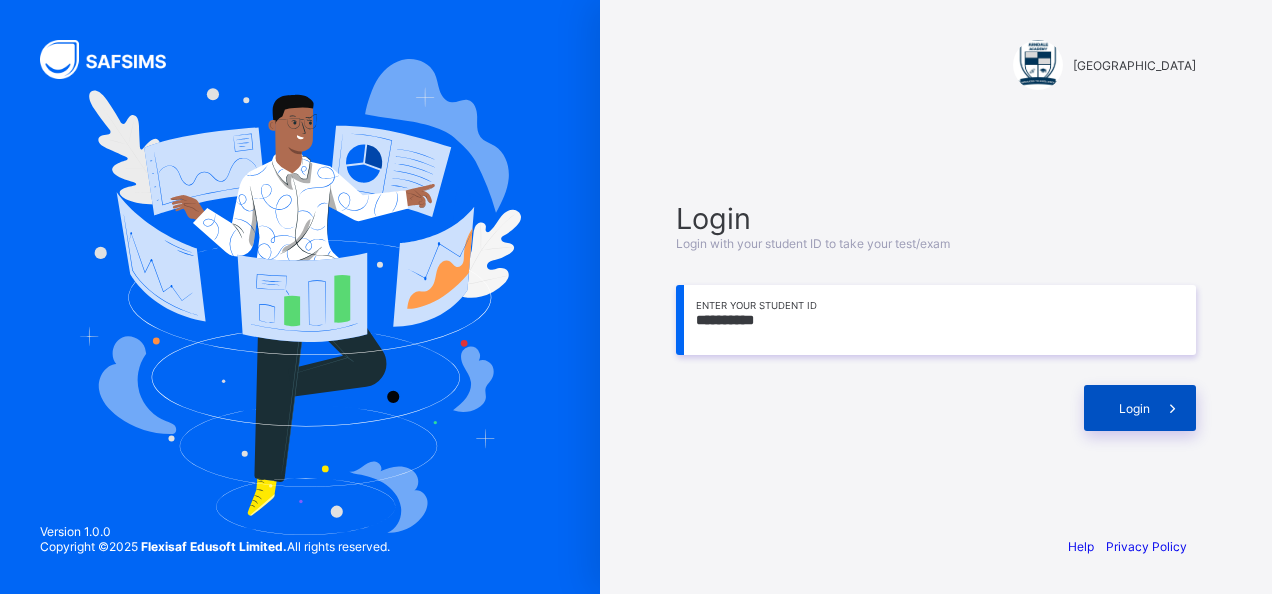 type on "**********" 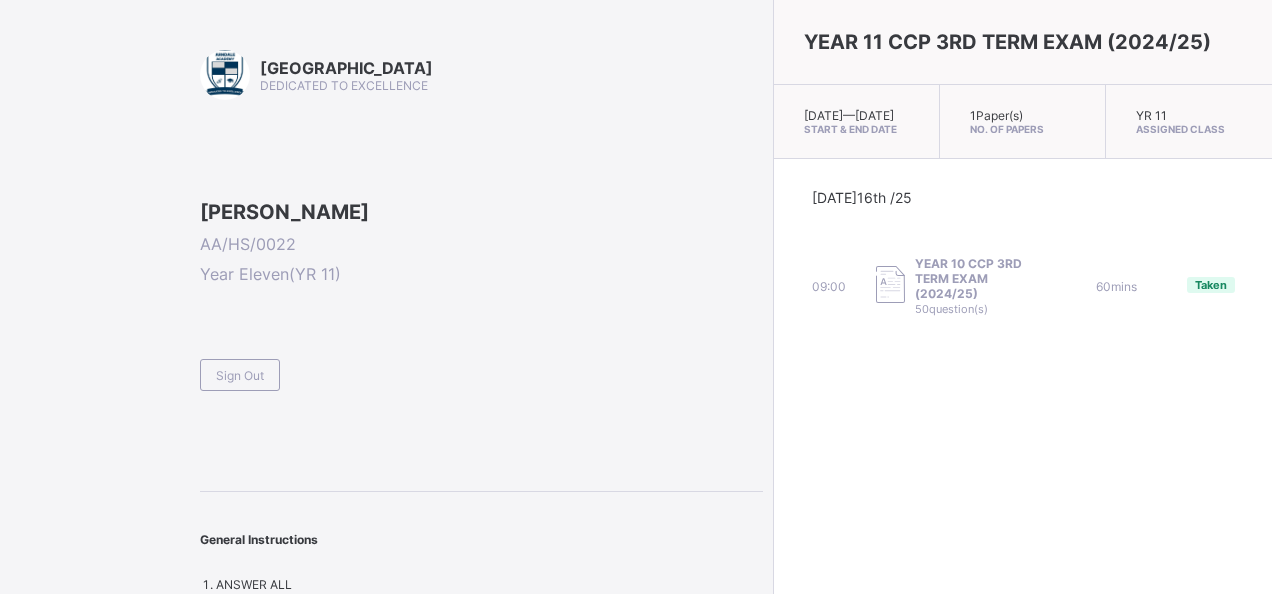 click on "YEAR 10 CCP 3RD TERM EXAM (2024/25)" at bounding box center (975, 278) 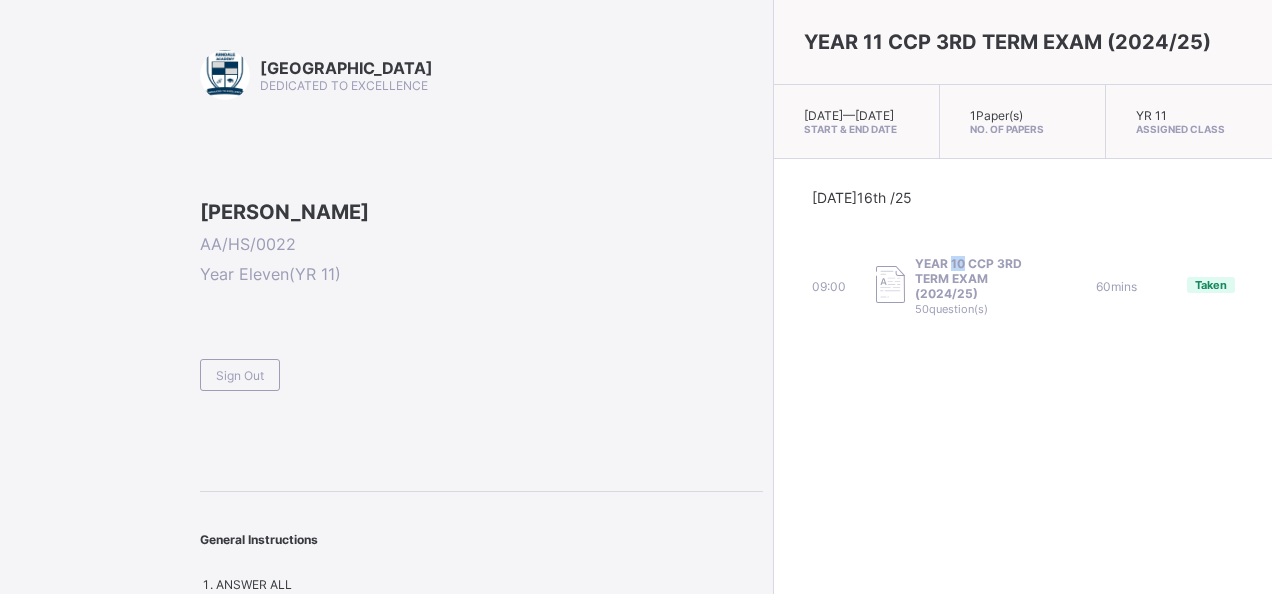 click on "YEAR 10 CCP 3RD TERM EXAM (2024/25)" at bounding box center (975, 278) 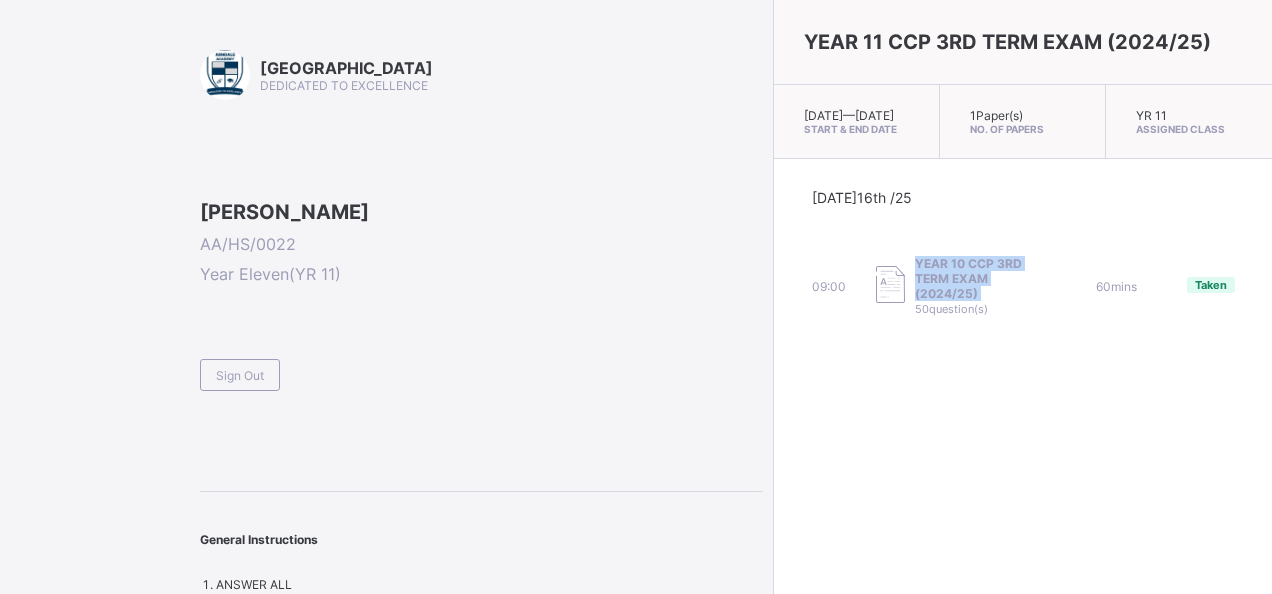 click on "YEAR 10 CCP 3RD TERM EXAM (2024/25)" at bounding box center [975, 278] 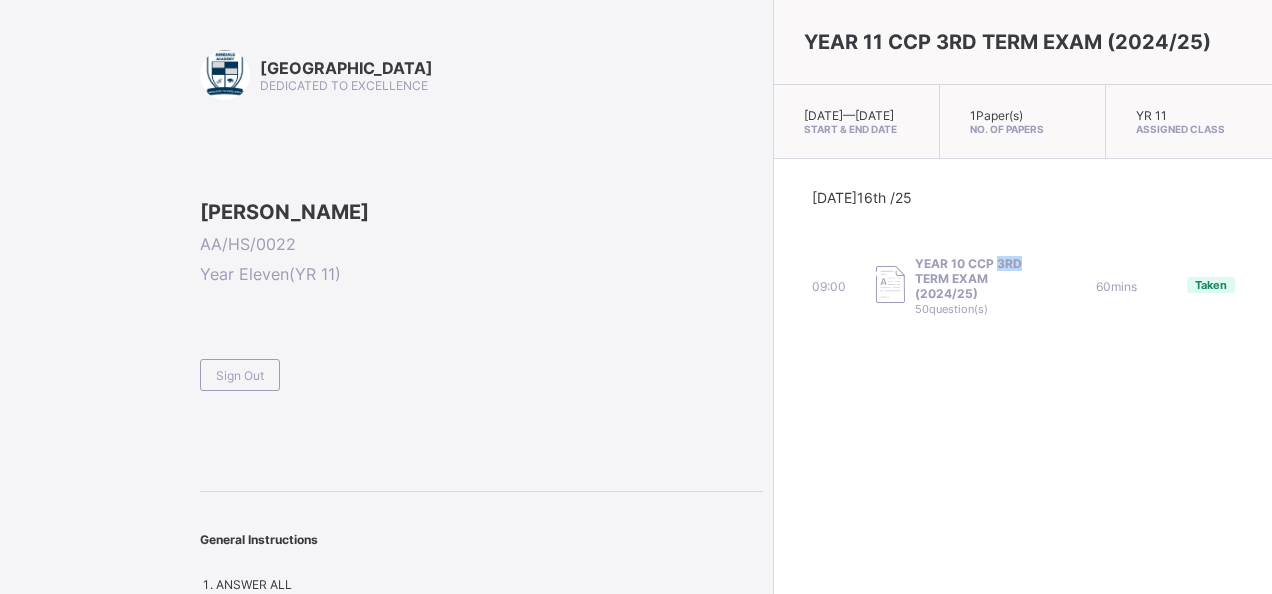 click on "YEAR 10 CCP 3RD TERM EXAM (2024/25)" at bounding box center (975, 278) 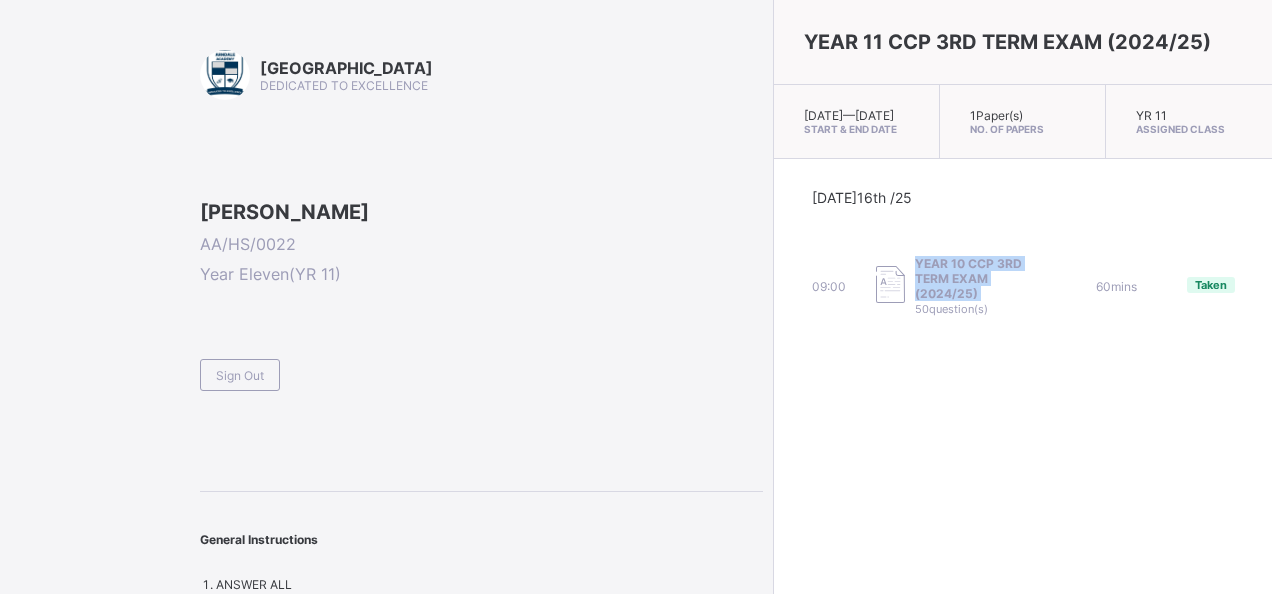 click on "YEAR 10 CCP 3RD TERM EXAM (2024/25)" at bounding box center (975, 278) 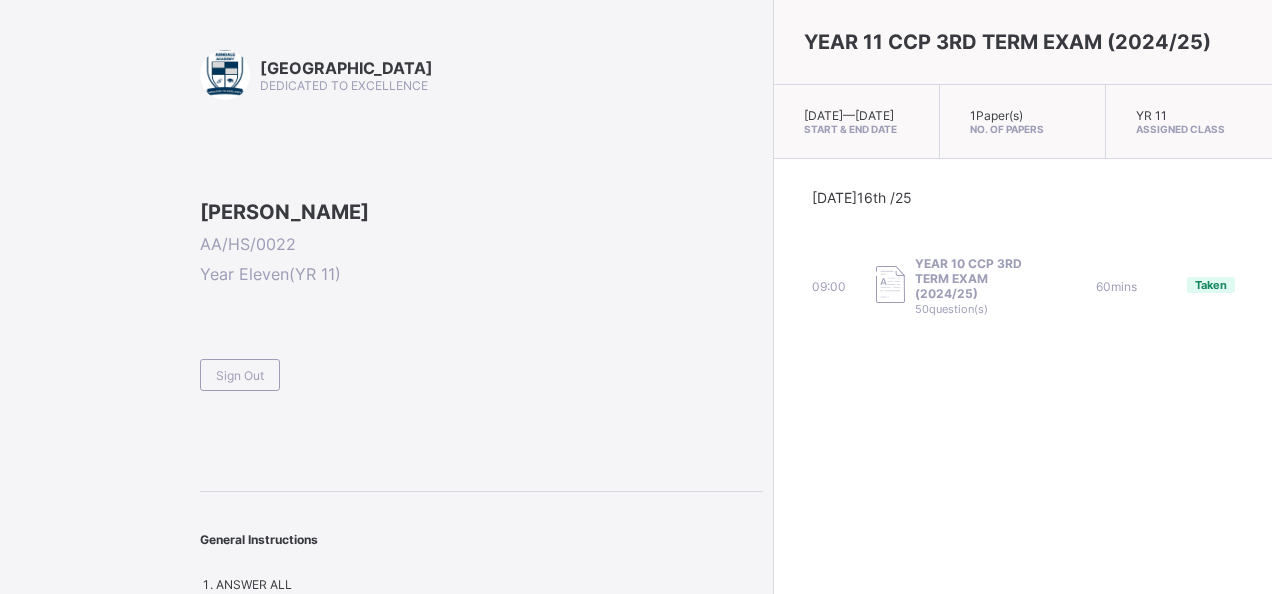 click on "Taken" at bounding box center (1211, 285) 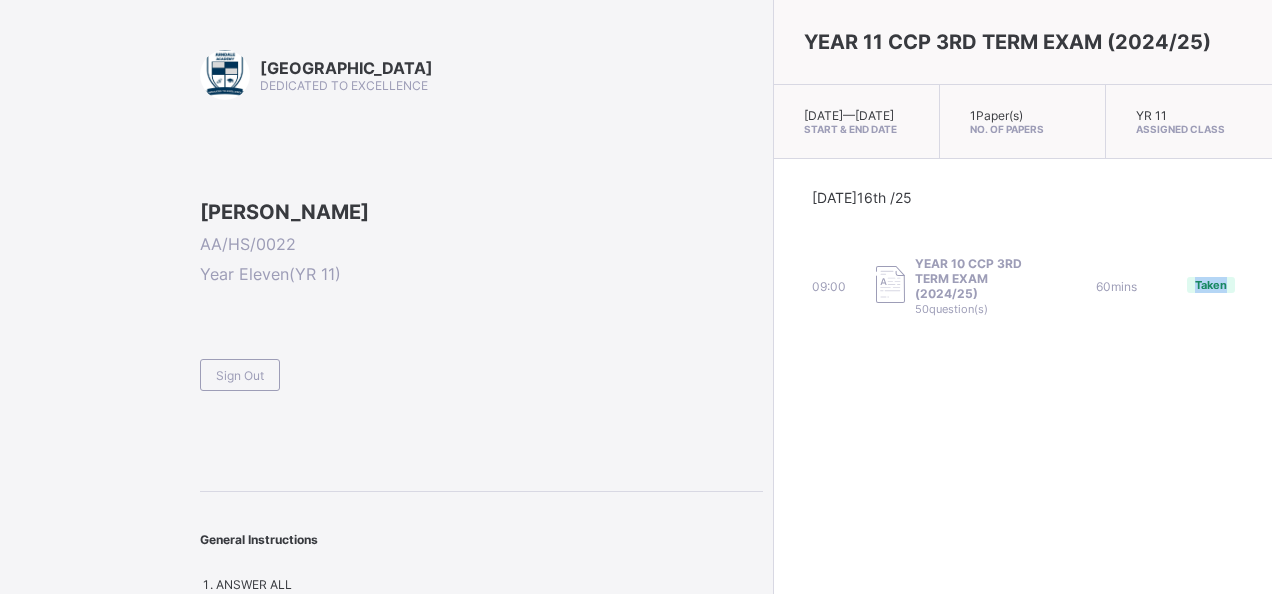 click on "Taken" at bounding box center (1211, 285) 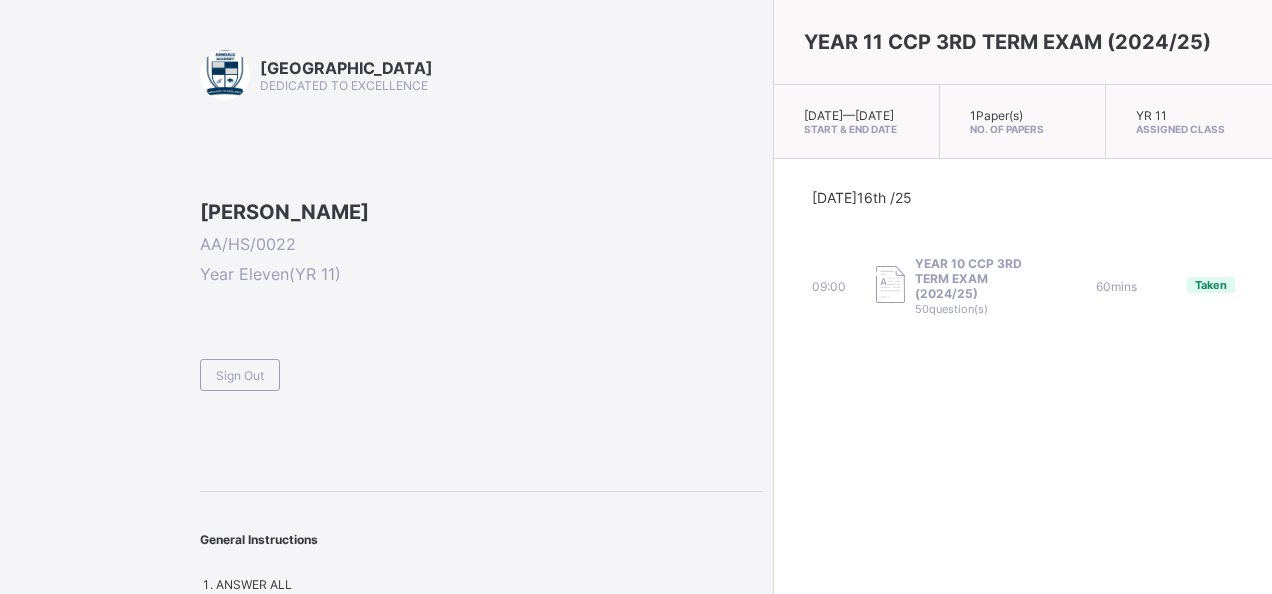 click on "YEAR 10 CCP 3RD TERM EXAM (2024/25)" at bounding box center [975, 278] 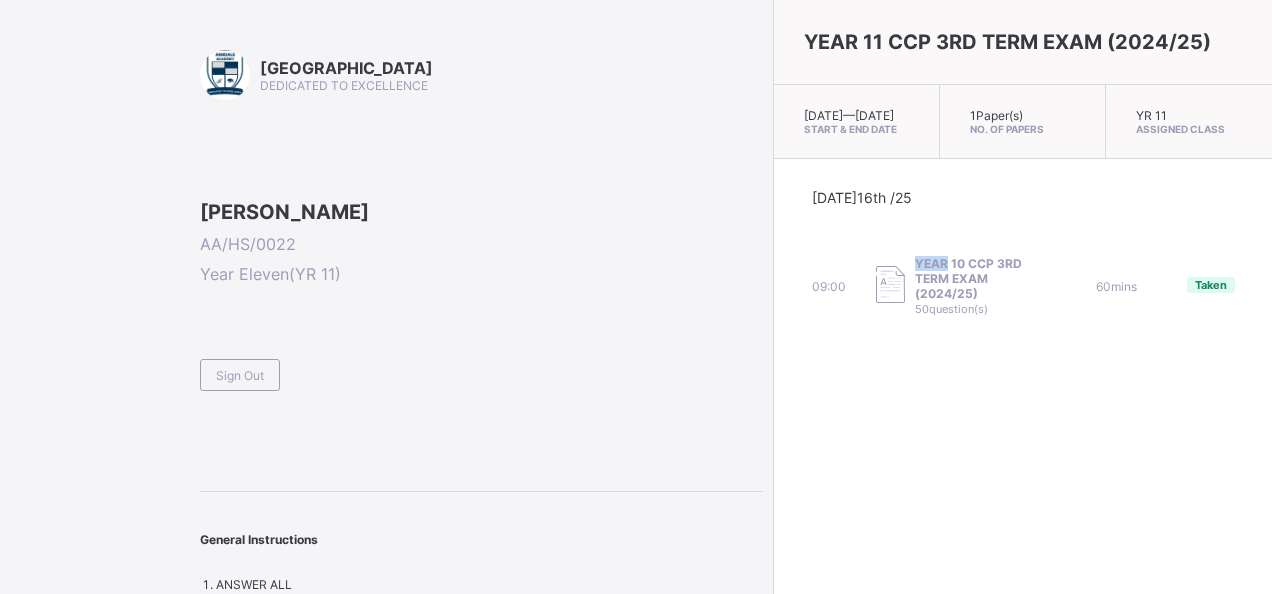 click on "YEAR 10 CCP 3RD TERM EXAM (2024/25)" at bounding box center (975, 278) 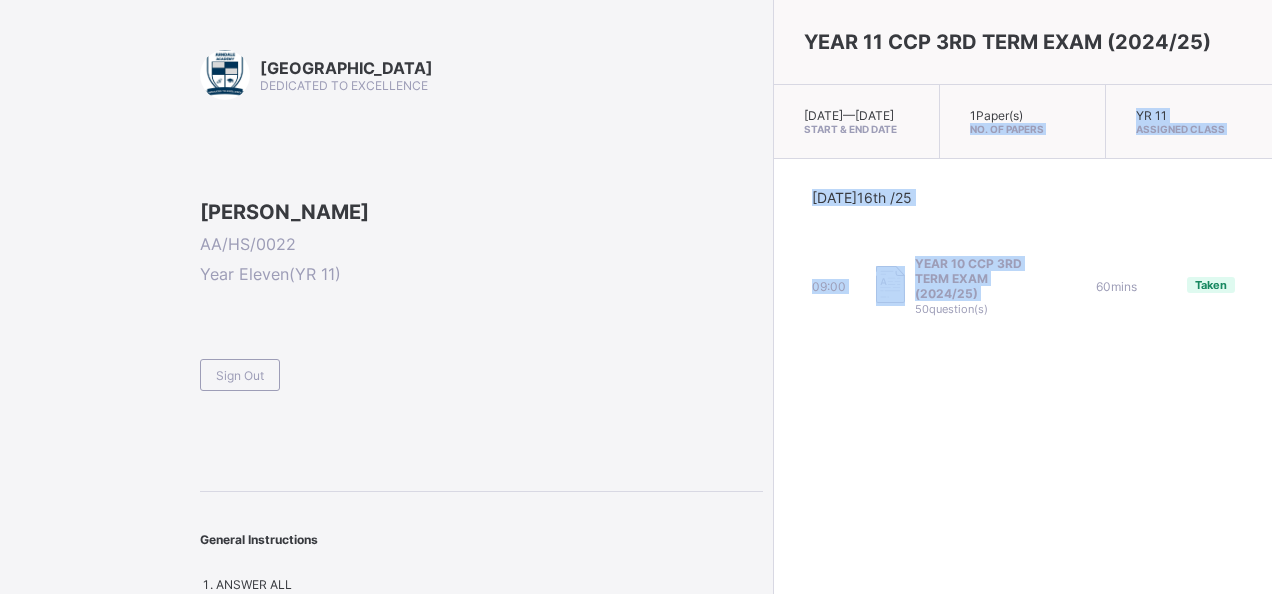 drag, startPoint x: 776, startPoint y: 270, endPoint x: 908, endPoint y: 98, distance: 216.81328 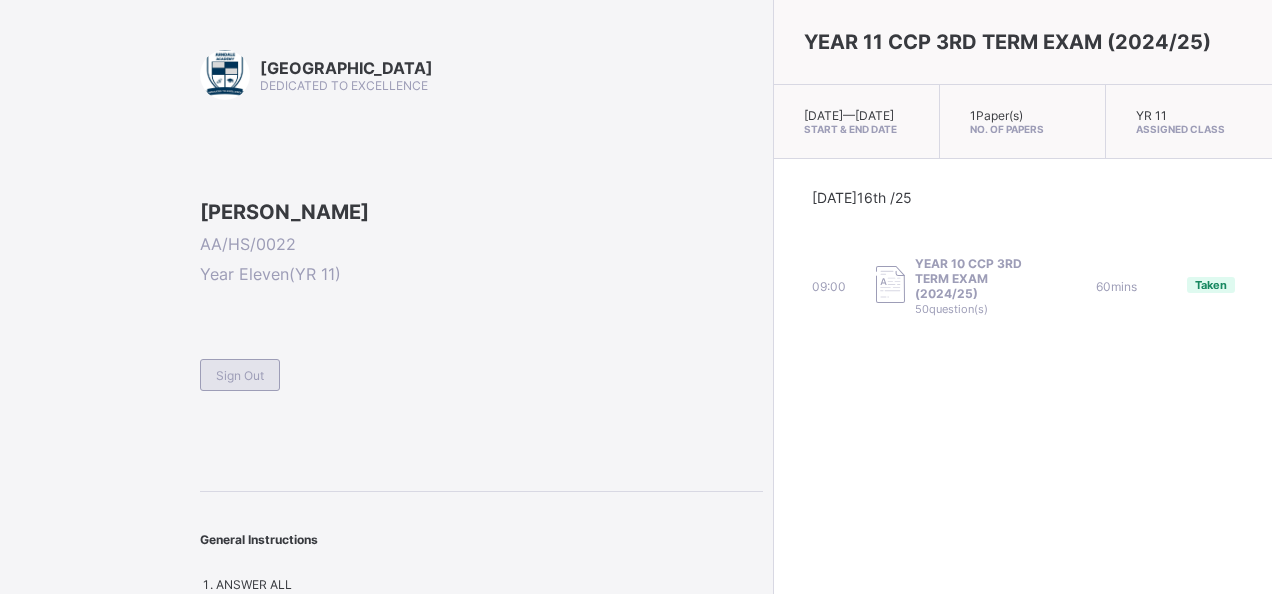 click on "Sign Out" at bounding box center (240, 375) 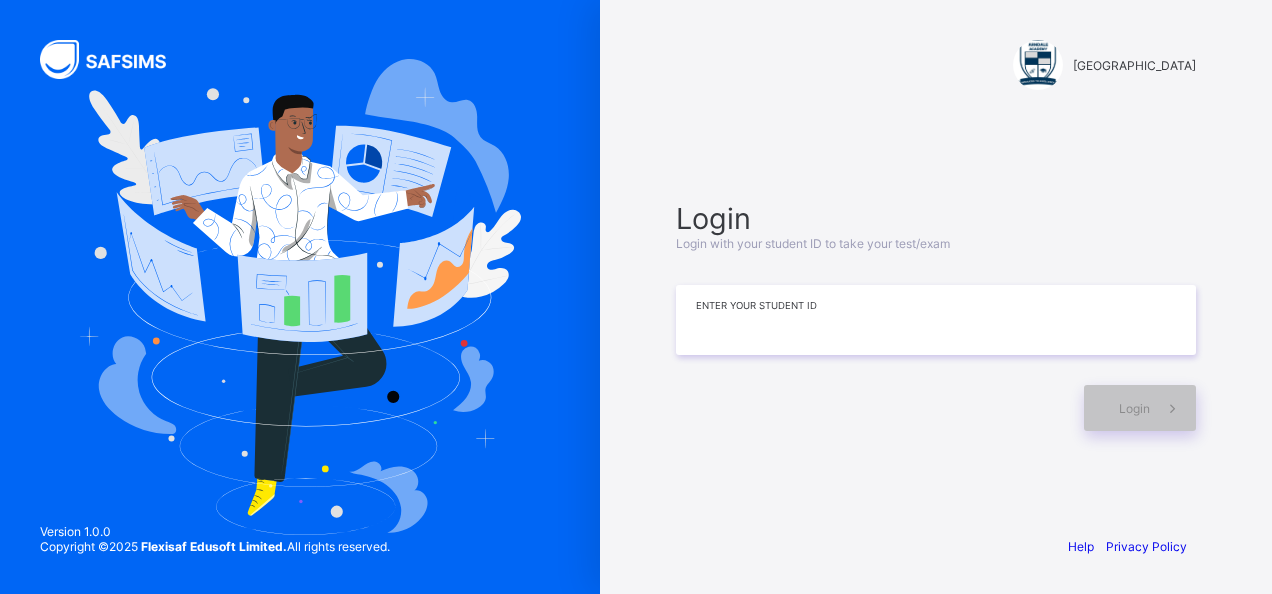 click at bounding box center [936, 320] 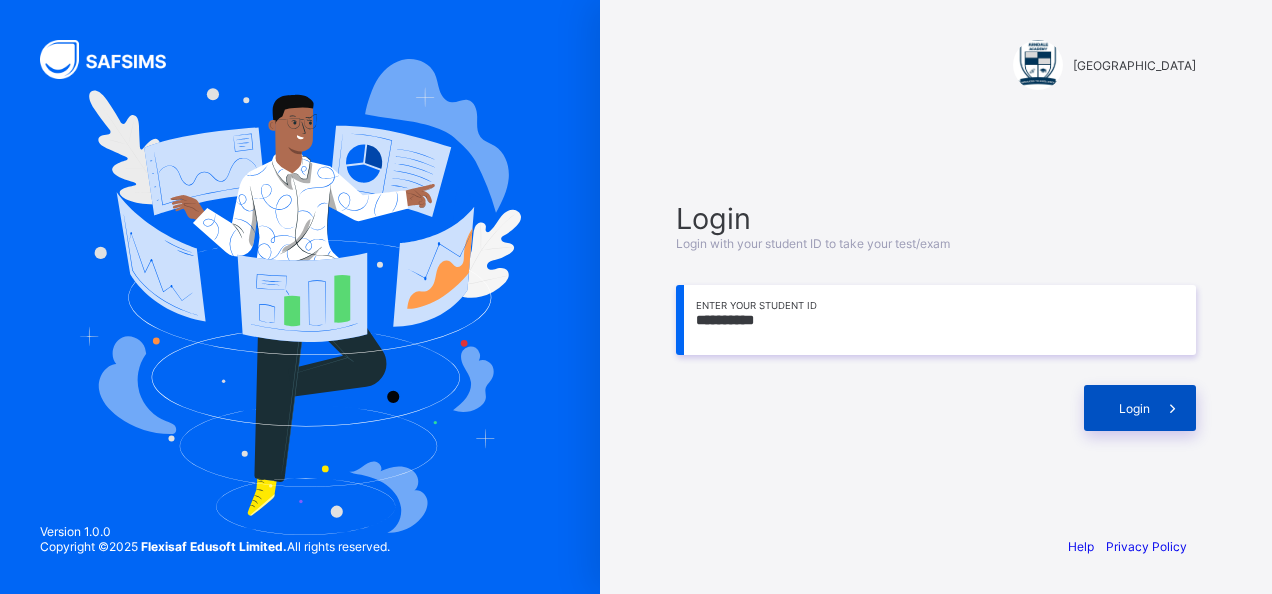 type on "**********" 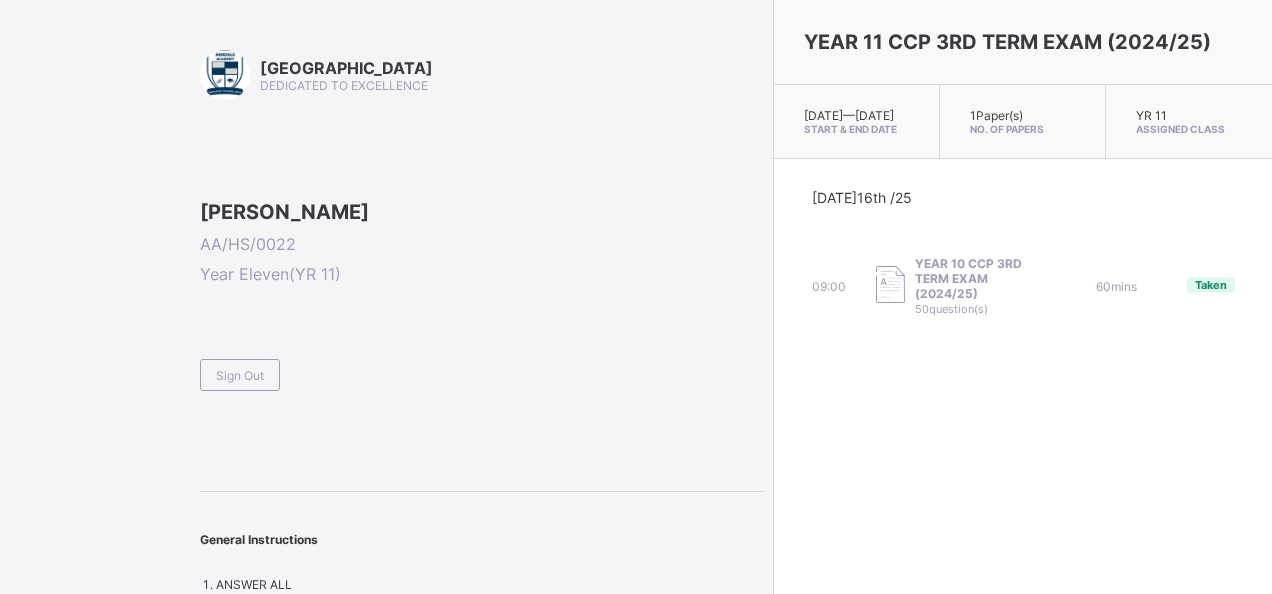 click on "09:00 YEAR 10 CCP 3RD TERM EXAM (2024/25) 50  question(s)   60  mins Taken" at bounding box center [1023, 286] 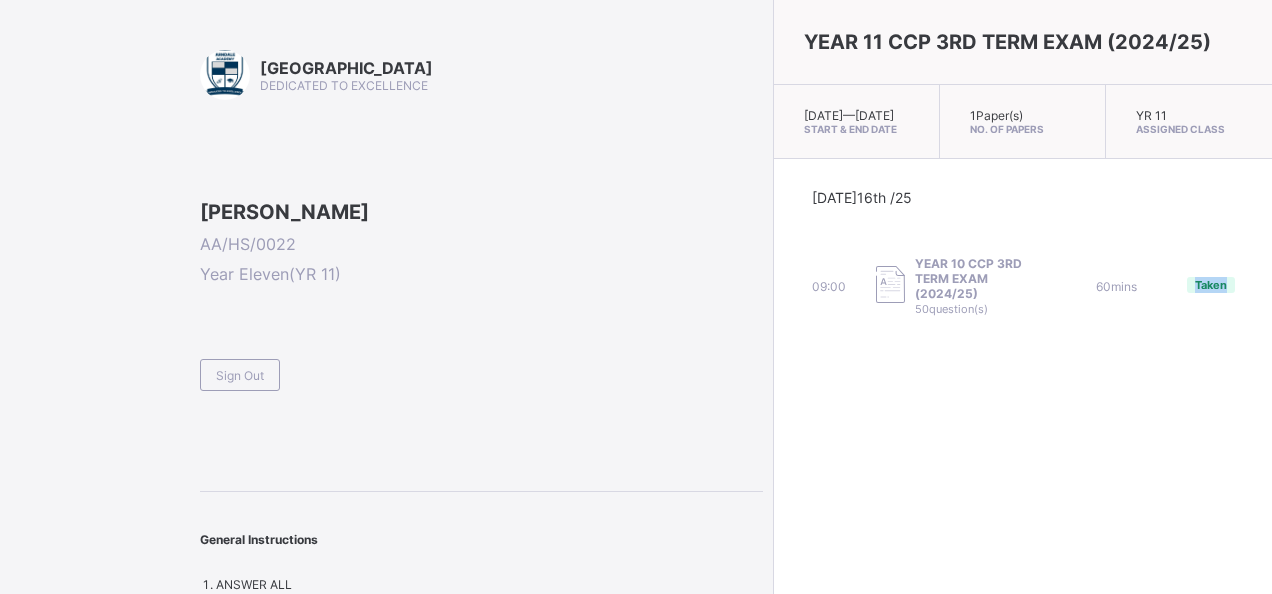 click on "09:00 YEAR 10 CCP 3RD TERM EXAM (2024/25) 50  question(s)   60  mins Taken" at bounding box center [1023, 286] 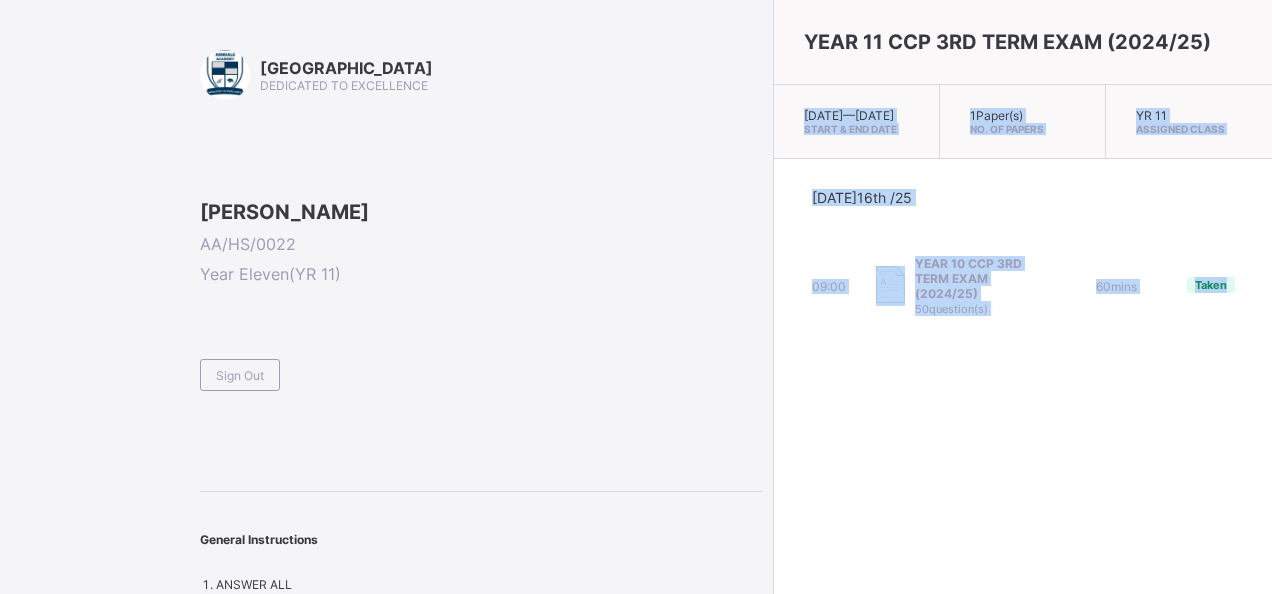 drag, startPoint x: 1118, startPoint y: 276, endPoint x: 1069, endPoint y: -18, distance: 298.05536 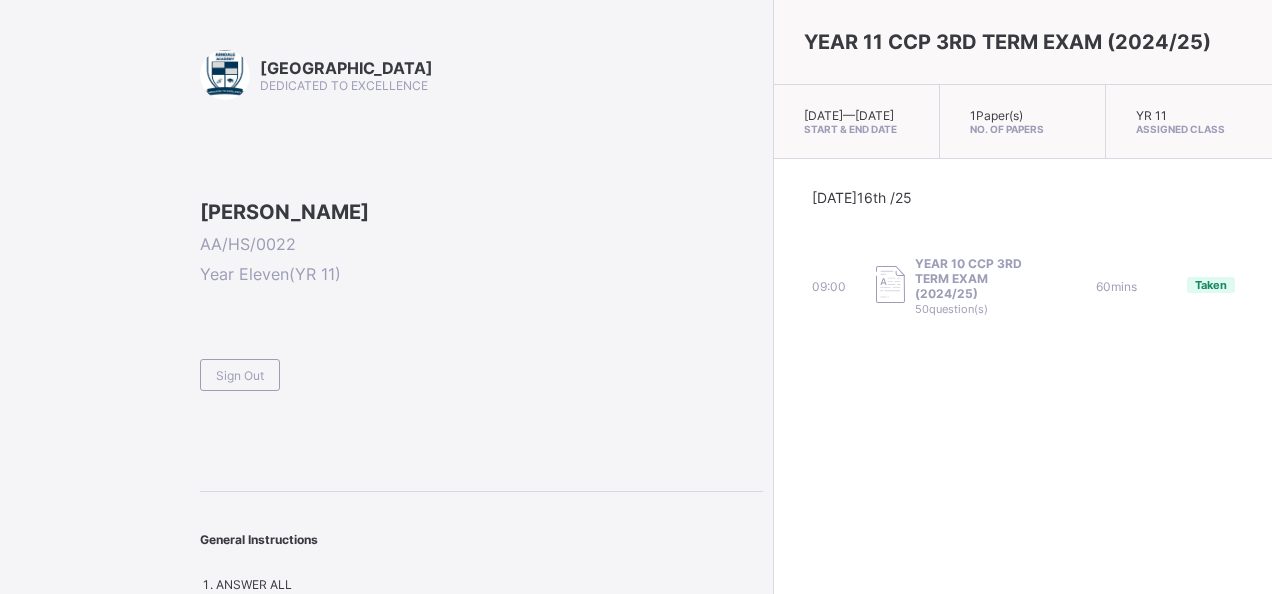 click at bounding box center [481, 350] 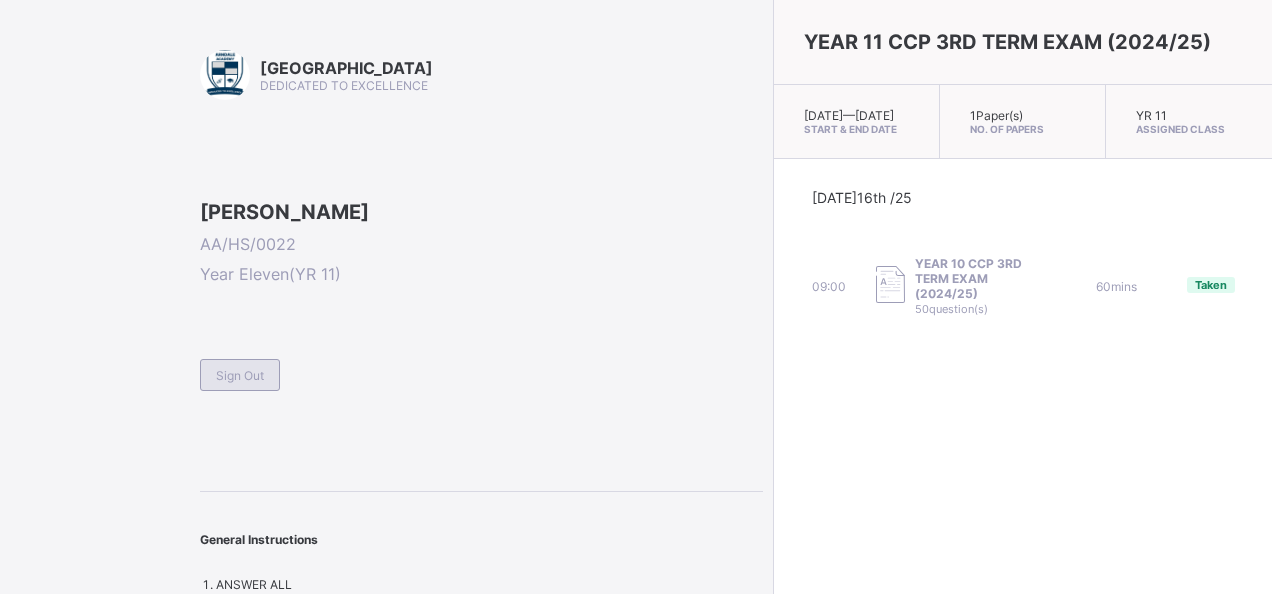 click on "Sign Out" at bounding box center [240, 375] 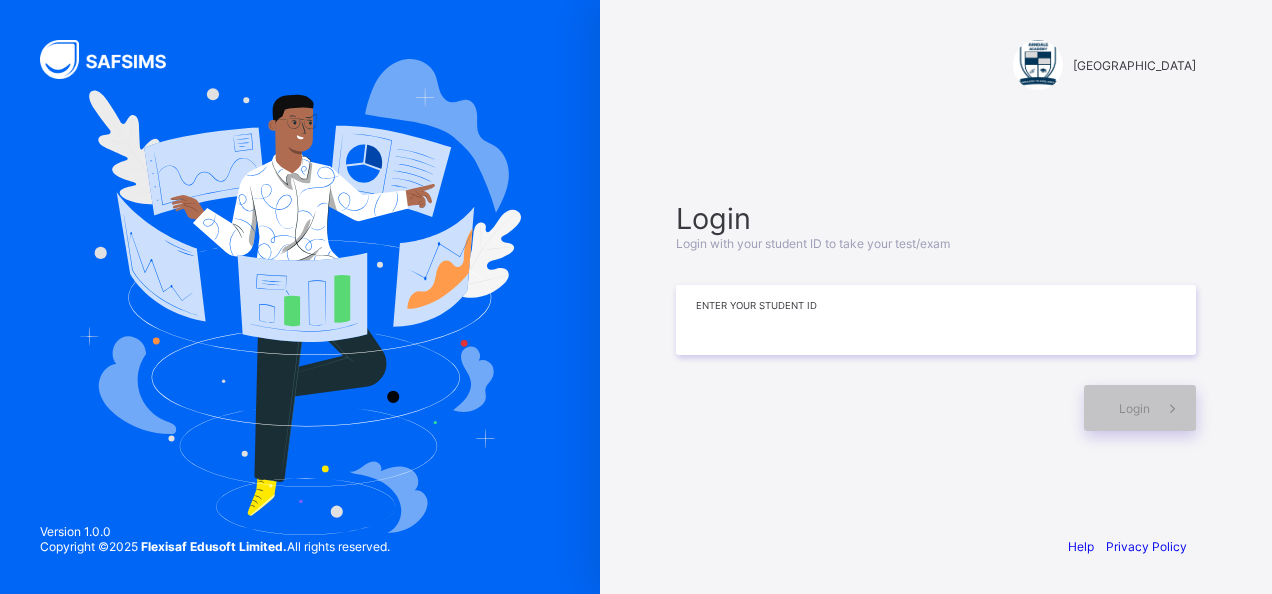 click at bounding box center (936, 320) 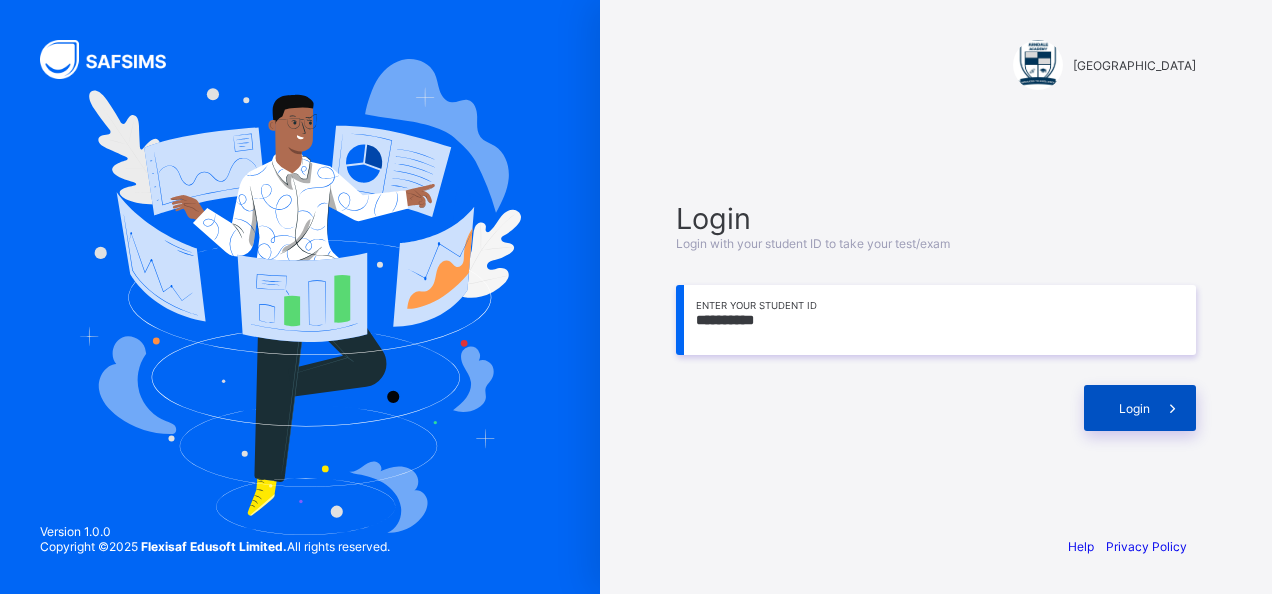 type on "**********" 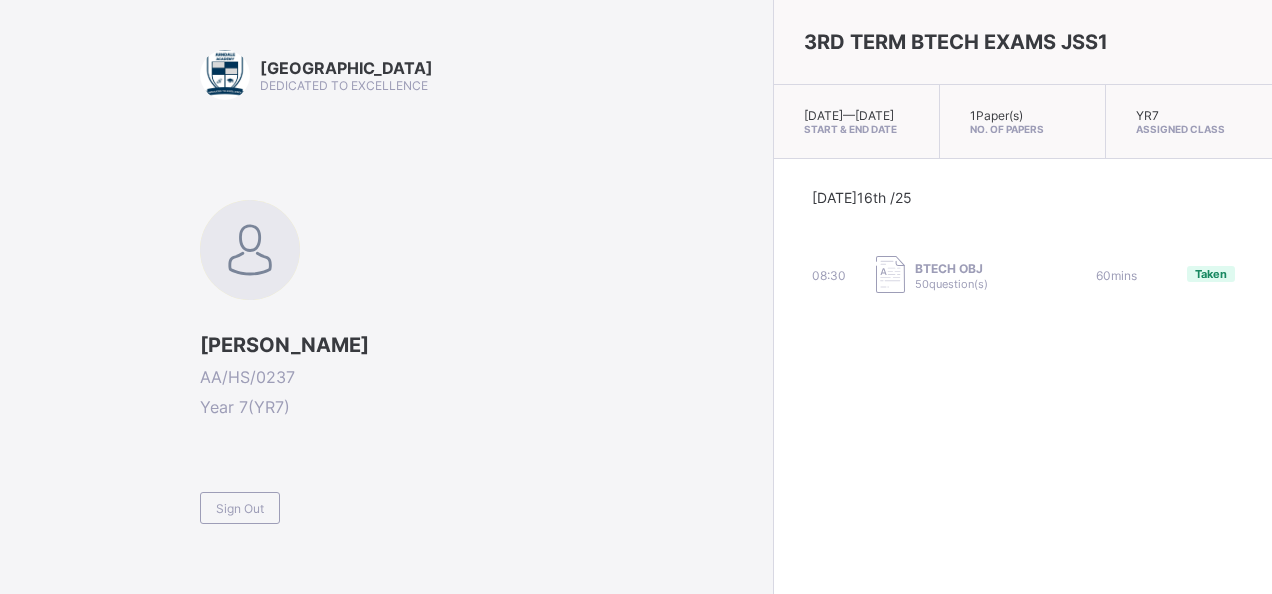 click on "[DATE]  16th /25 08:30 BTECH OBJ 50  question(s)   60  mins Taken" at bounding box center [1023, 242] 